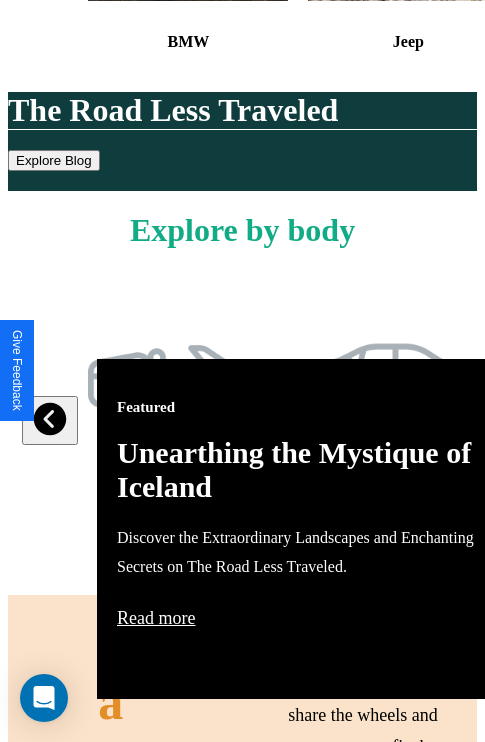 scroll, scrollTop: 817, scrollLeft: 0, axis: vertical 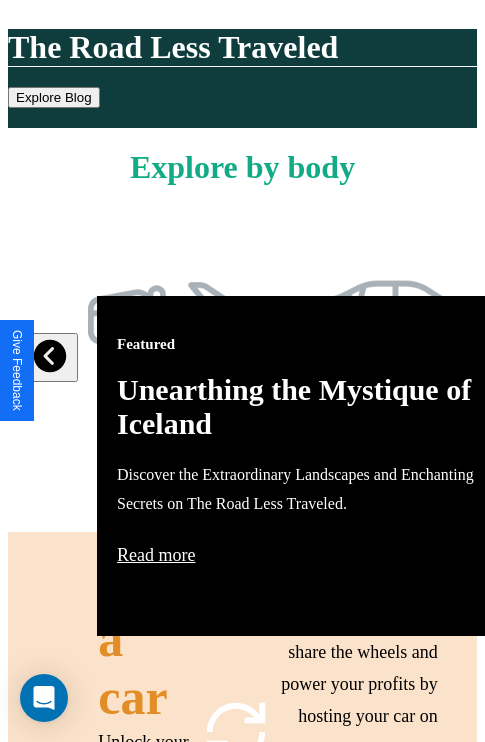 click on "Featured Unearthing the Mystique of Iceland Discover the Extraordinary Landscapes and Enchanting Secrets on The Road Less Traveled. Read more" at bounding box center [317, 466] 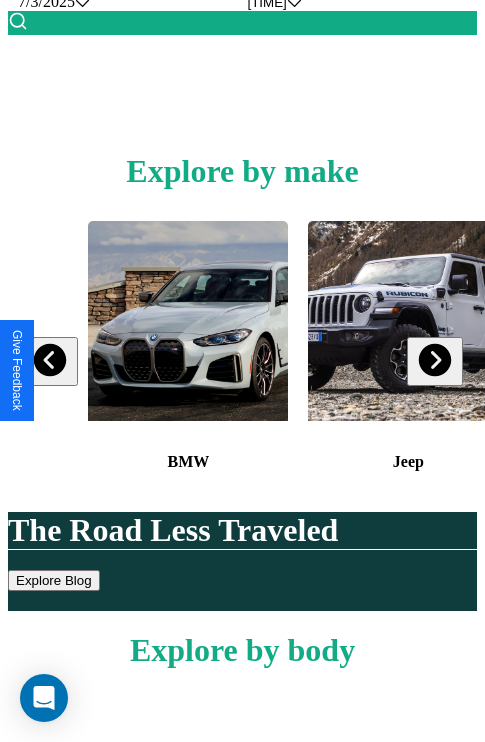 scroll, scrollTop: 308, scrollLeft: 0, axis: vertical 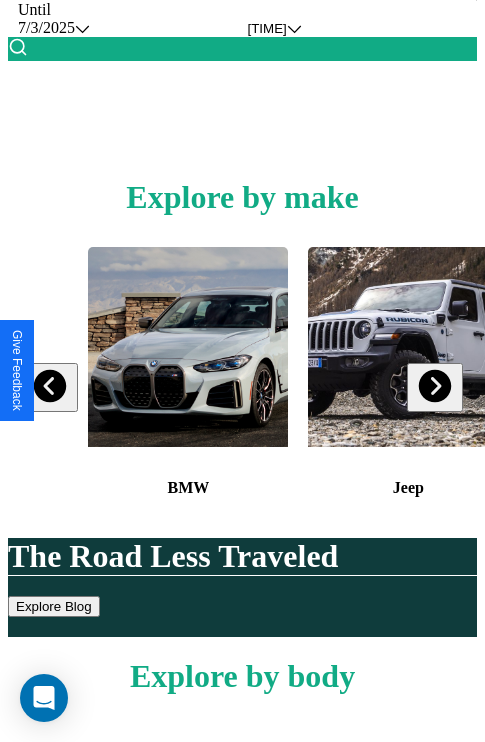 click at bounding box center [50, 386] 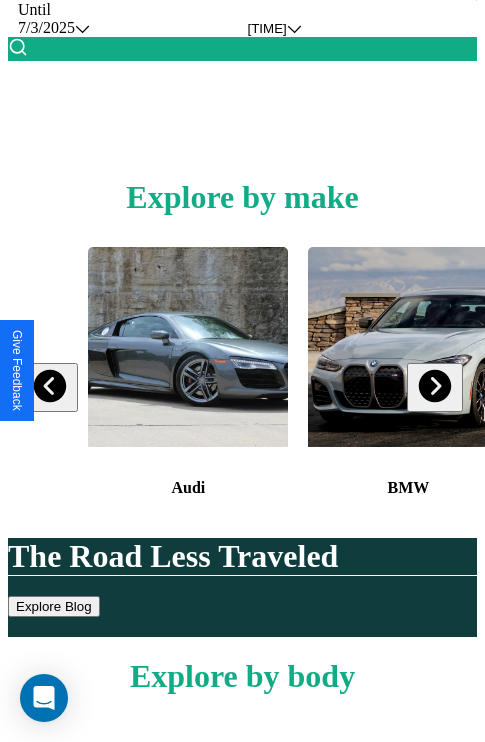 click at bounding box center [50, 386] 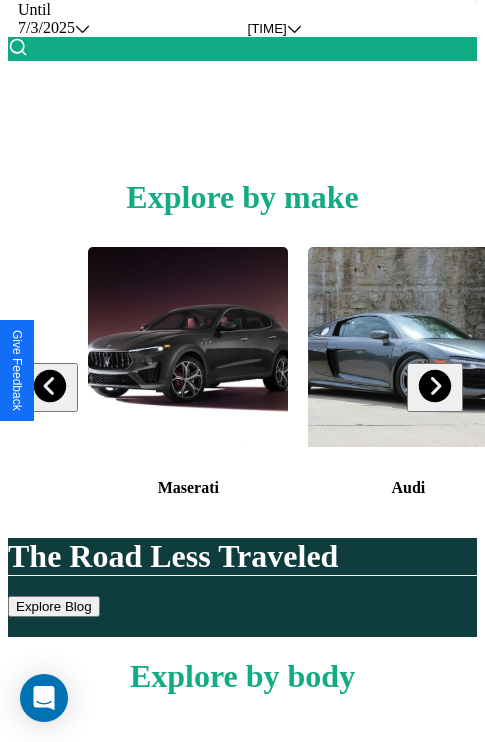 click at bounding box center (434, 386) 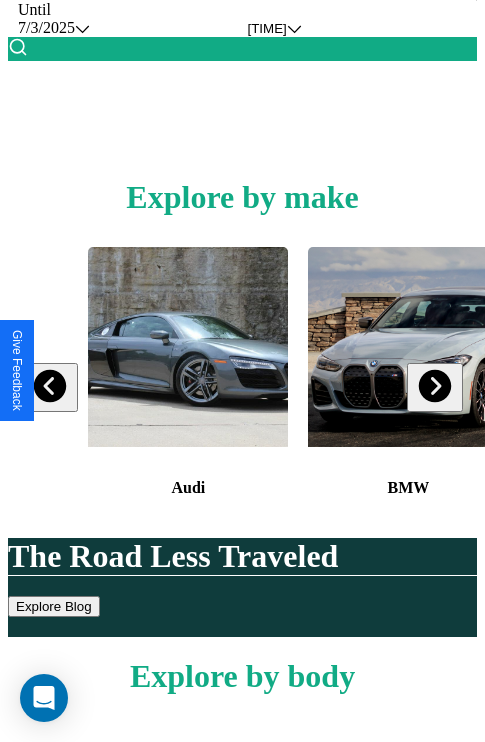 click at bounding box center [50, 386] 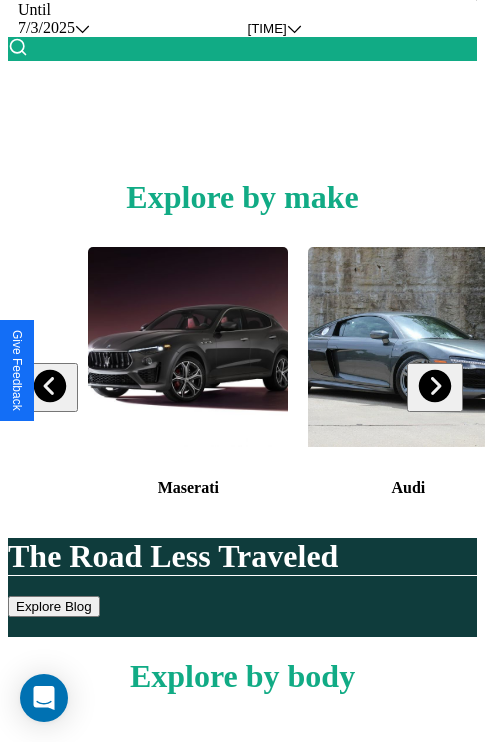 click at bounding box center (434, 386) 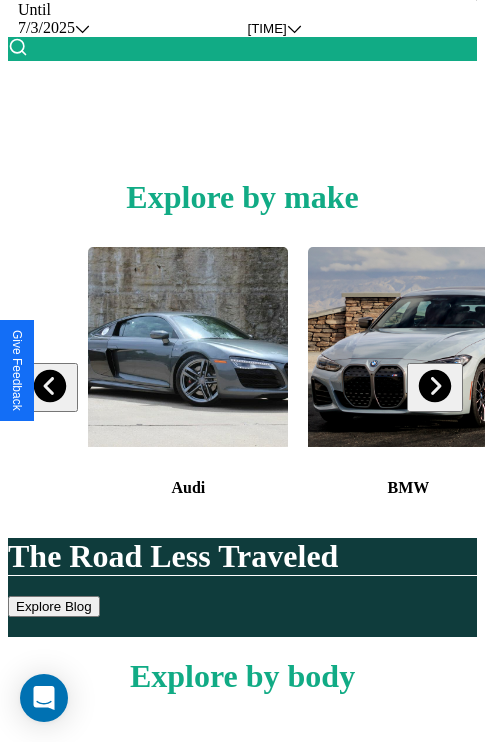 click at bounding box center [188, 347] 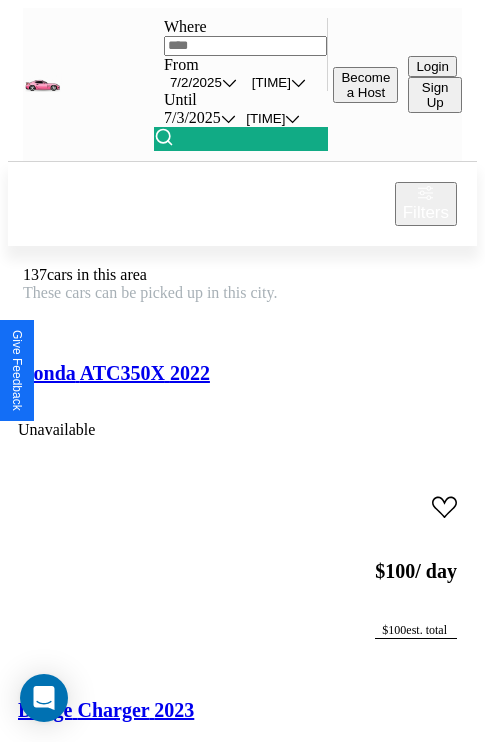 scroll, scrollTop: 95, scrollLeft: 0, axis: vertical 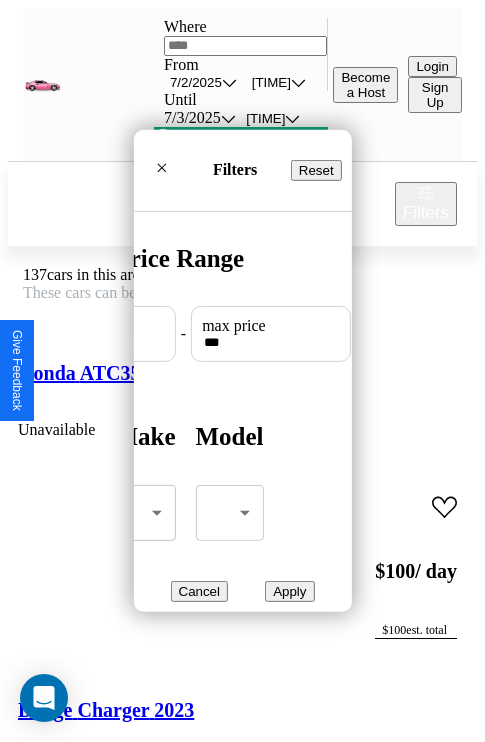 type on "***" 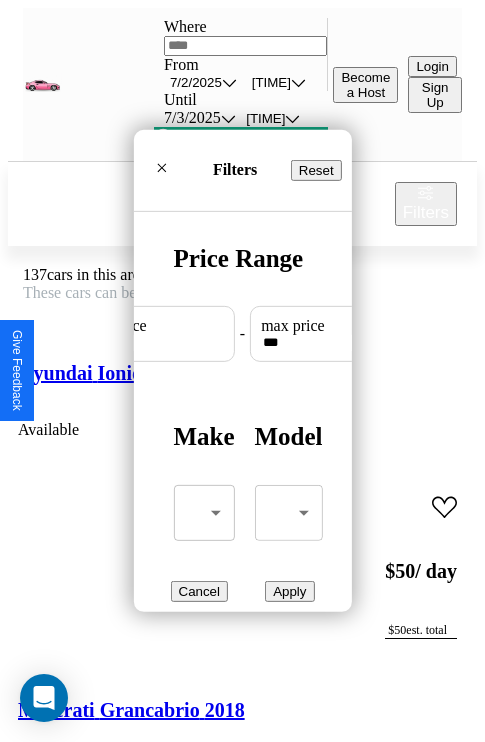 type on "**" 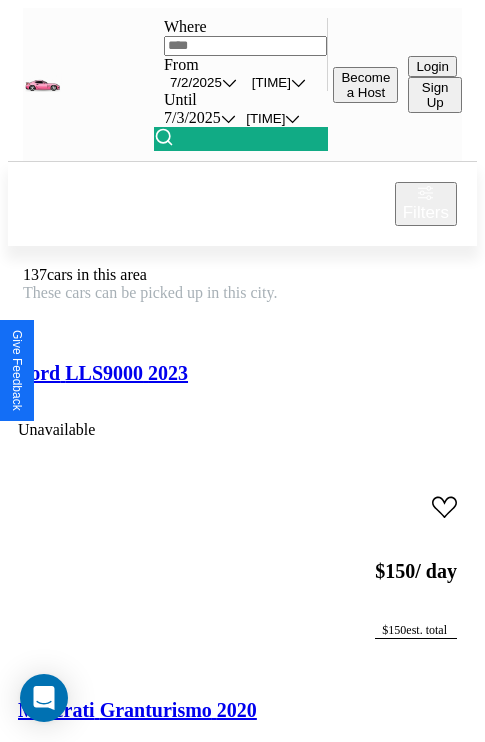 scroll, scrollTop: 66, scrollLeft: 0, axis: vertical 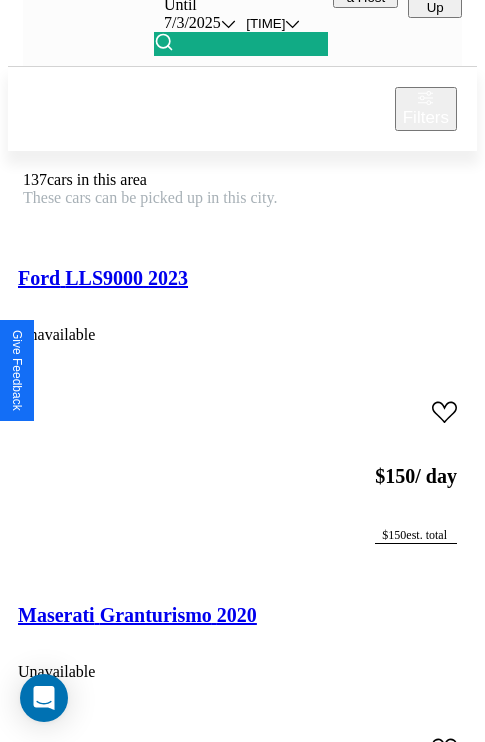 click on "Volkswagen   Golf   2017" at bounding box center [112, 29934] 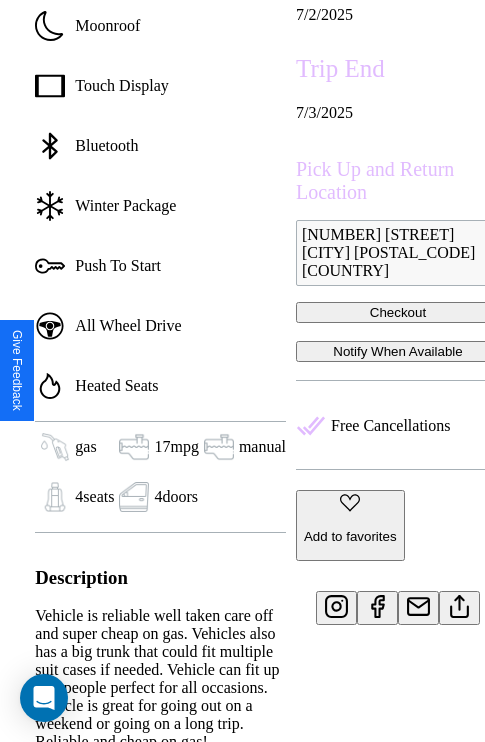 scroll, scrollTop: 764, scrollLeft: 48, axis: both 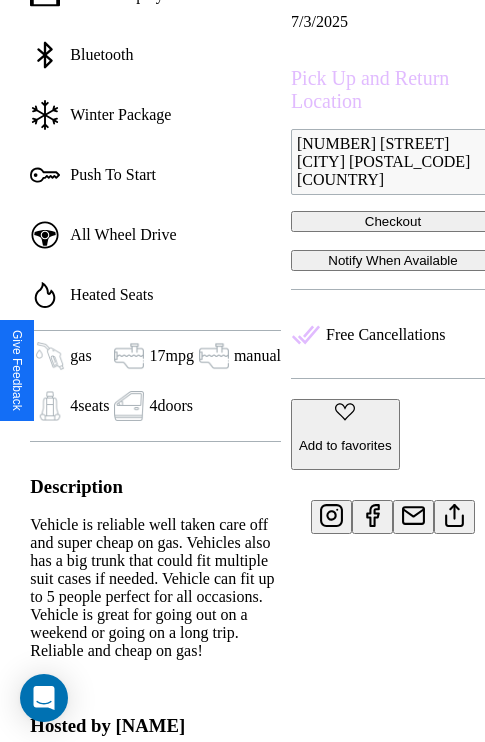 click at bounding box center [454, 512] 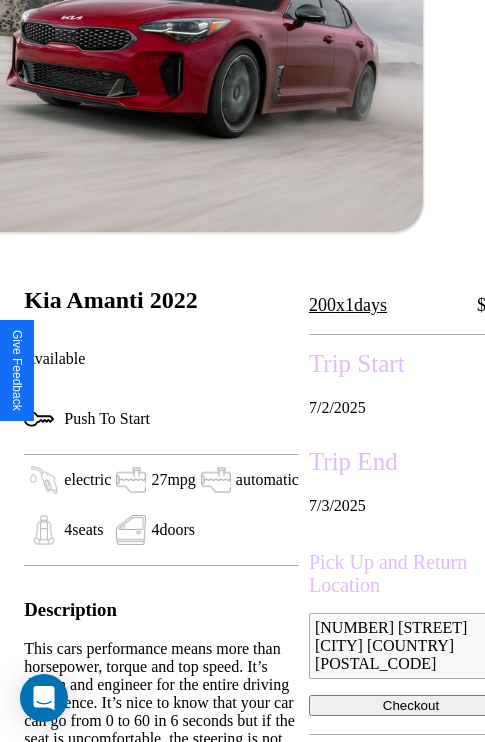 scroll, scrollTop: 499, scrollLeft: 96, axis: both 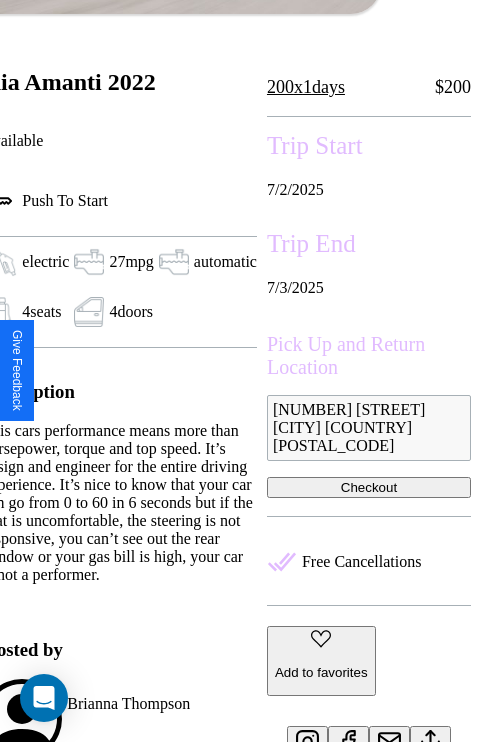click on "Checkout" at bounding box center [369, 487] 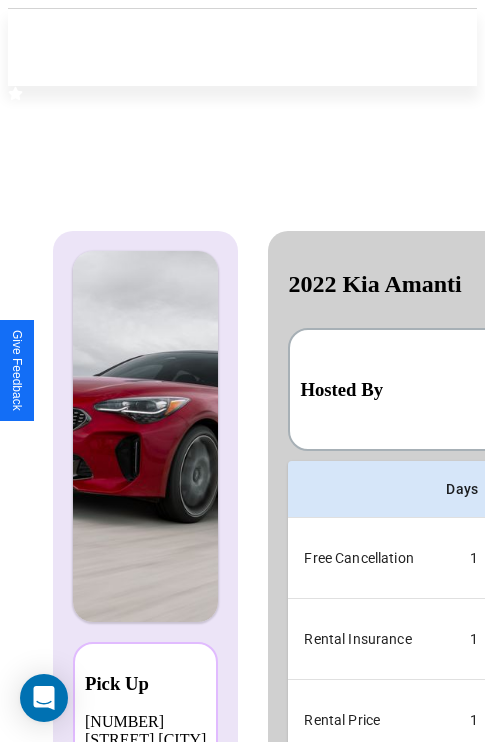 scroll, scrollTop: 0, scrollLeft: 378, axis: horizontal 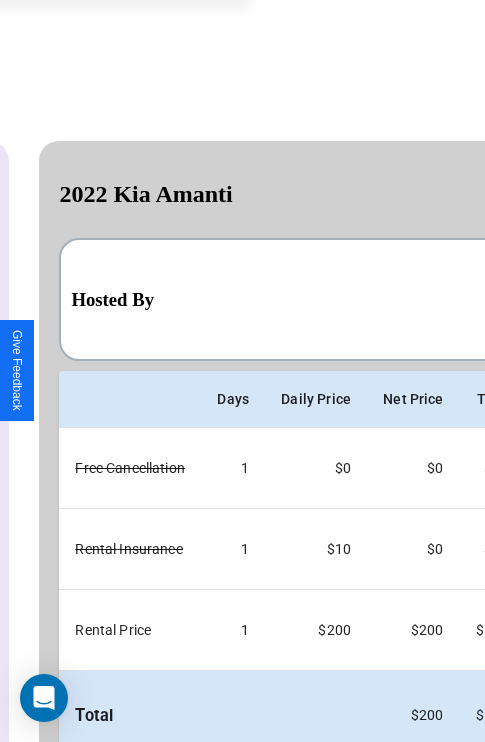 click on "Back" at bounding box center (156, 799) 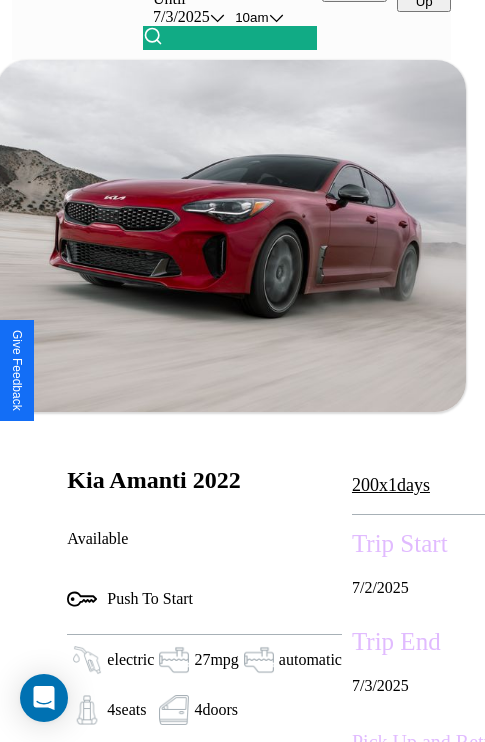 scroll, scrollTop: 710, scrollLeft: 76, axis: both 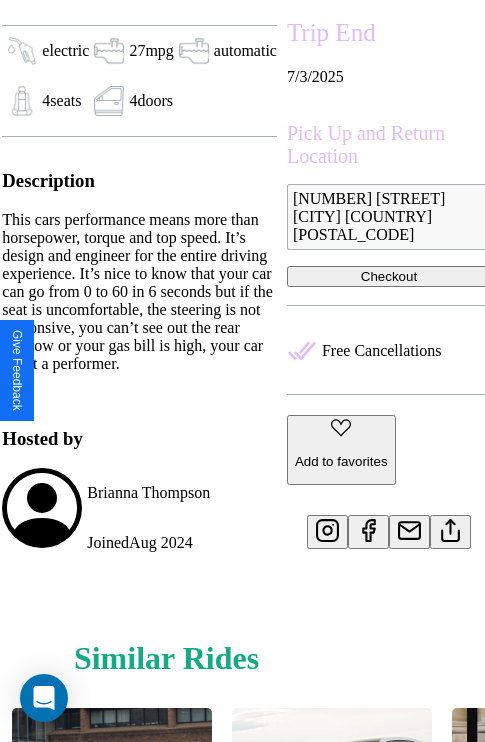 click at bounding box center (450, 527) 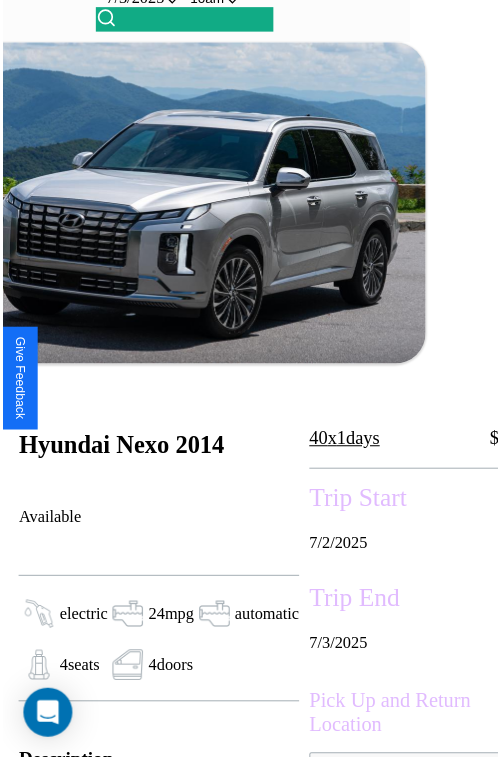 scroll, scrollTop: 183, scrollLeft: 96, axis: both 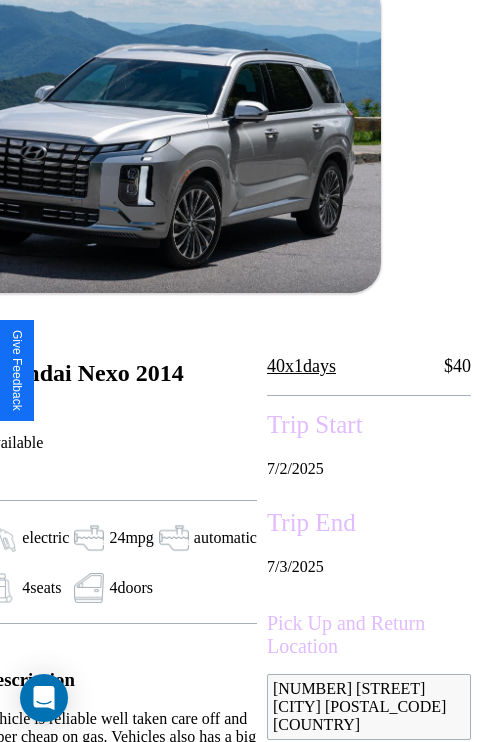 click on "[MONTH] [DAY], [YEAR]" at bounding box center [369, 469] 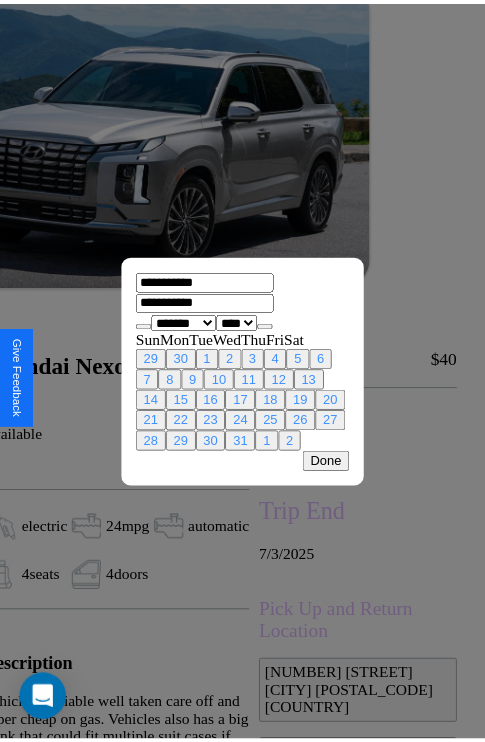 scroll, scrollTop: 0, scrollLeft: 96, axis: horizontal 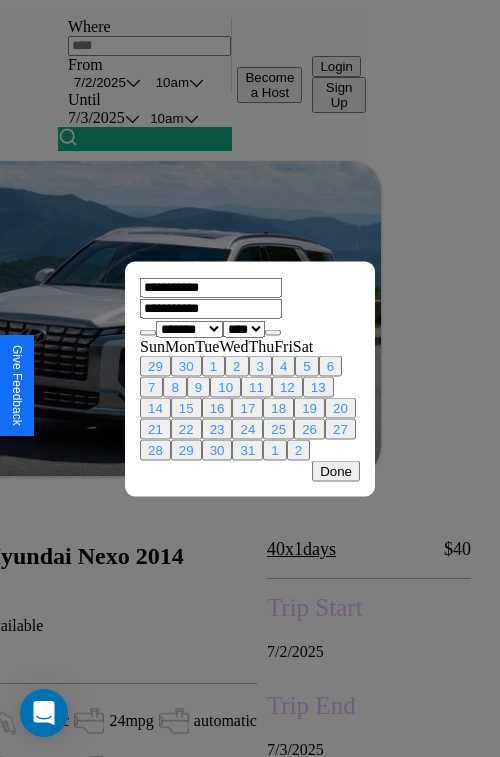 click at bounding box center [250, 378] 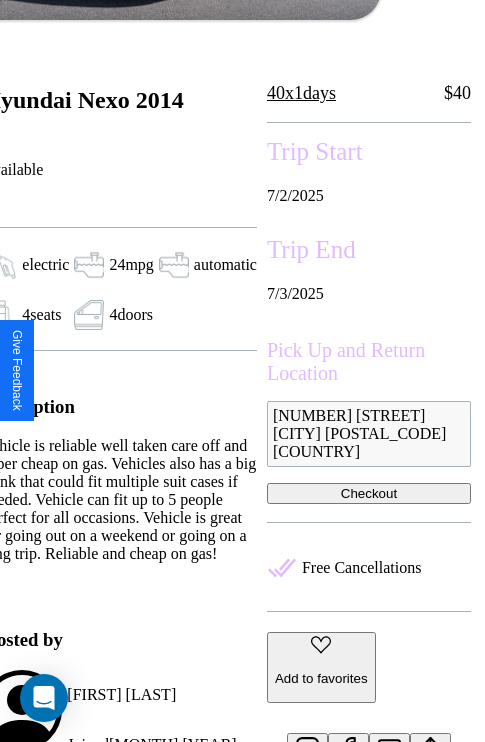 scroll, scrollTop: 461, scrollLeft: 96, axis: both 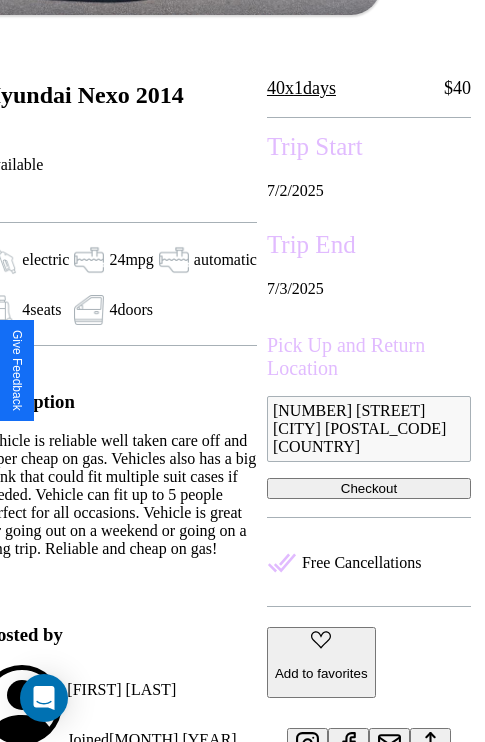 click on "Checkout" at bounding box center [369, 488] 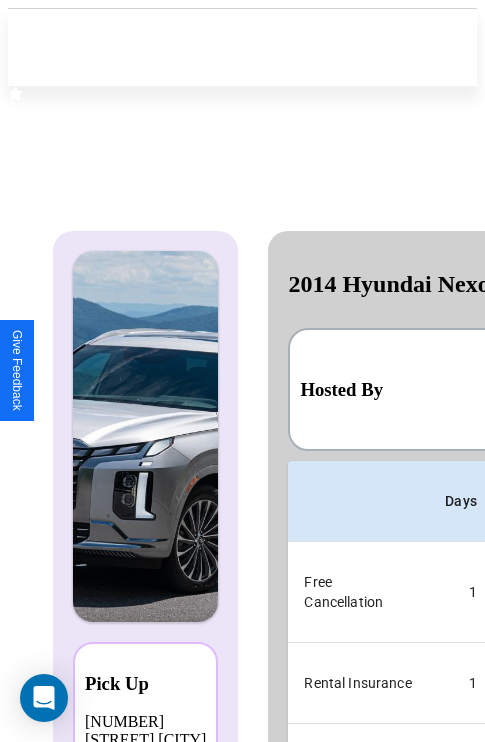 scroll, scrollTop: 0, scrollLeft: 378, axis: horizontal 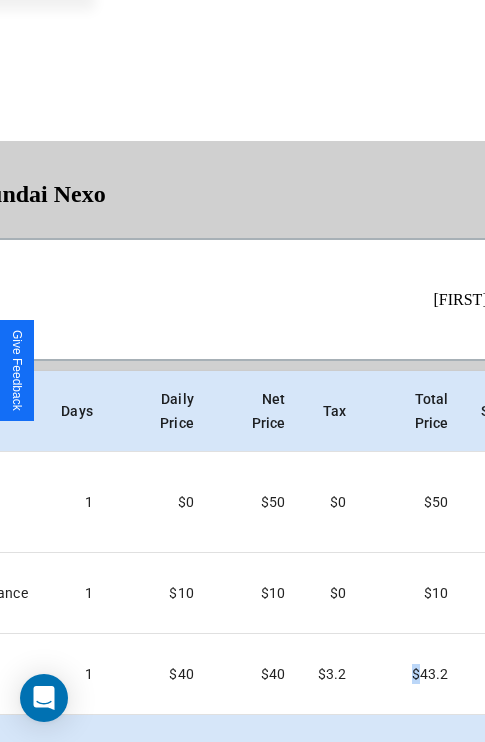 click on "Checkout" at bounding box center [456, 843] 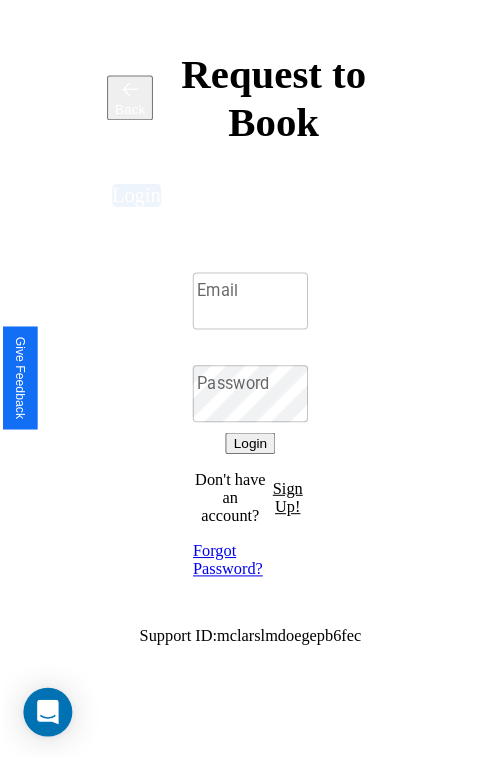 scroll, scrollTop: 0, scrollLeft: 0, axis: both 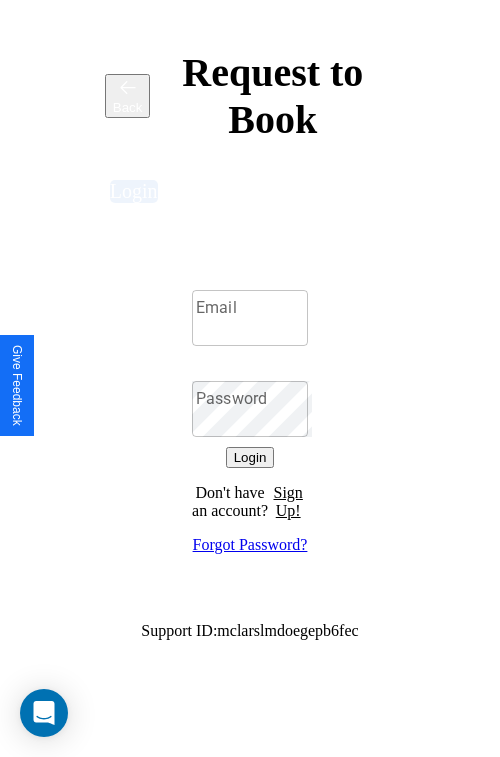 click on "Sign Up!" at bounding box center (288, 502) 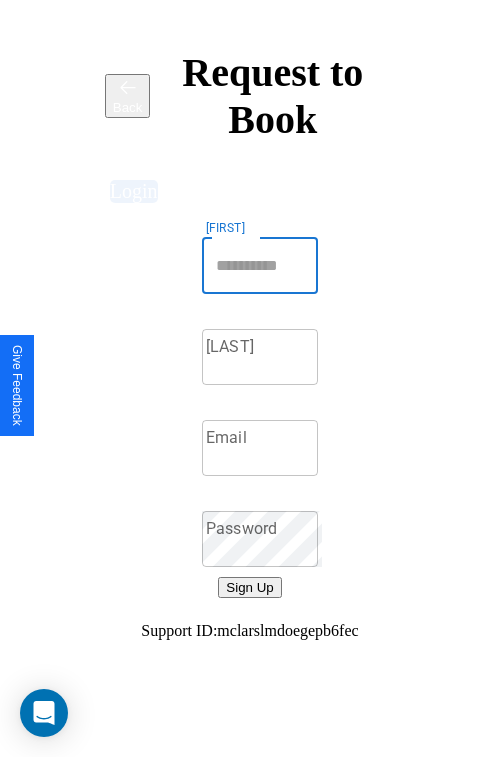click on "Firstname" at bounding box center (260, 266) 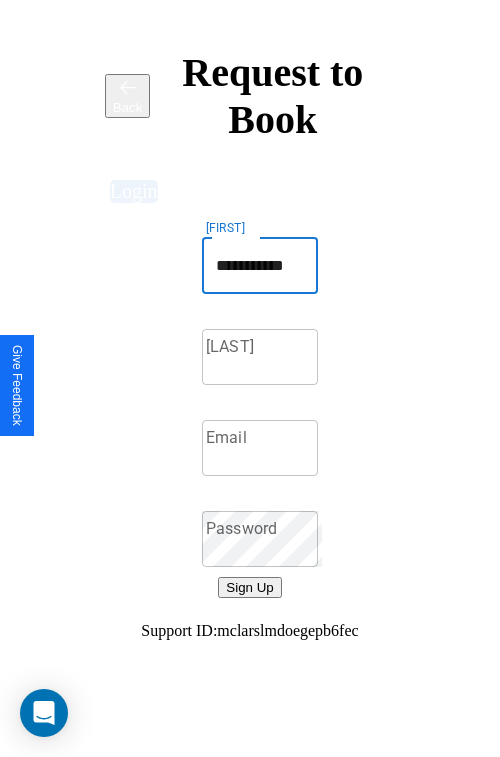 type on "**********" 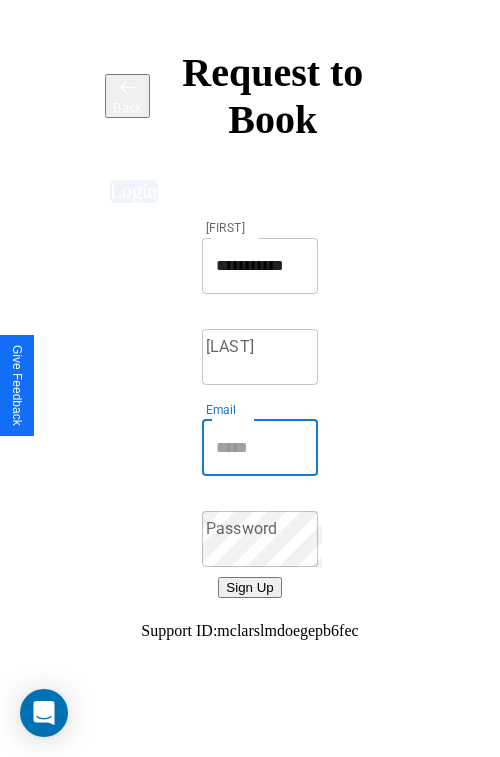 click on "Email" at bounding box center [260, 448] 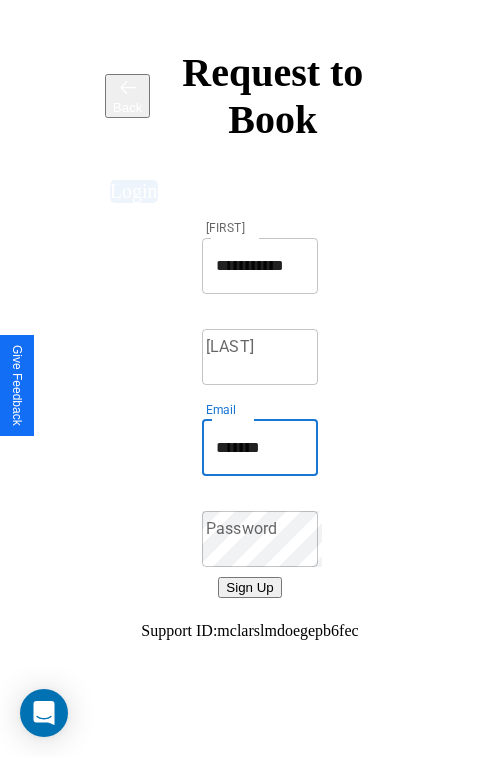 type on "********" 